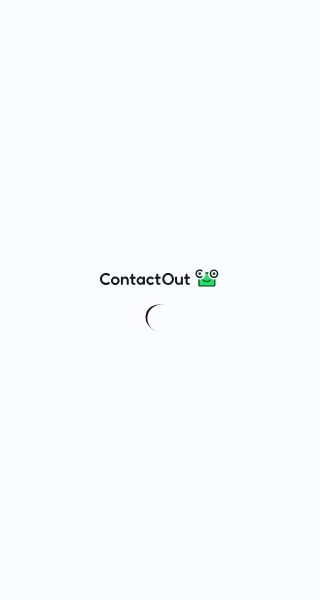 scroll, scrollTop: 0, scrollLeft: 0, axis: both 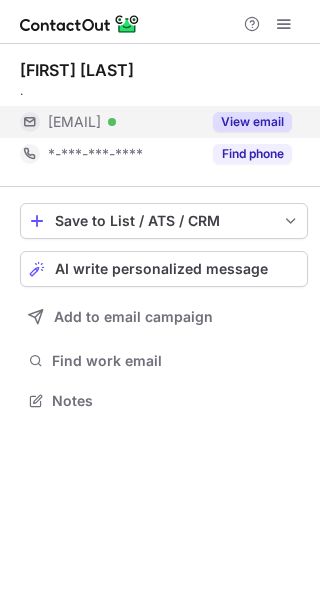 click on "View email" at bounding box center (246, 122) 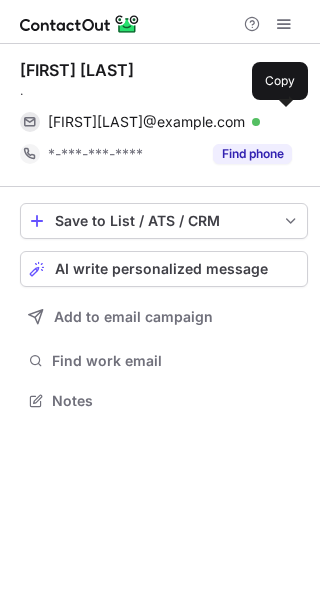 click on "tammyperazza@yahoo.com.au Verified Copy" at bounding box center (156, 122) 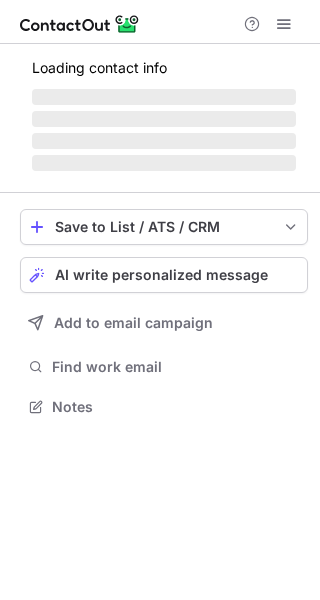 scroll, scrollTop: 0, scrollLeft: 0, axis: both 